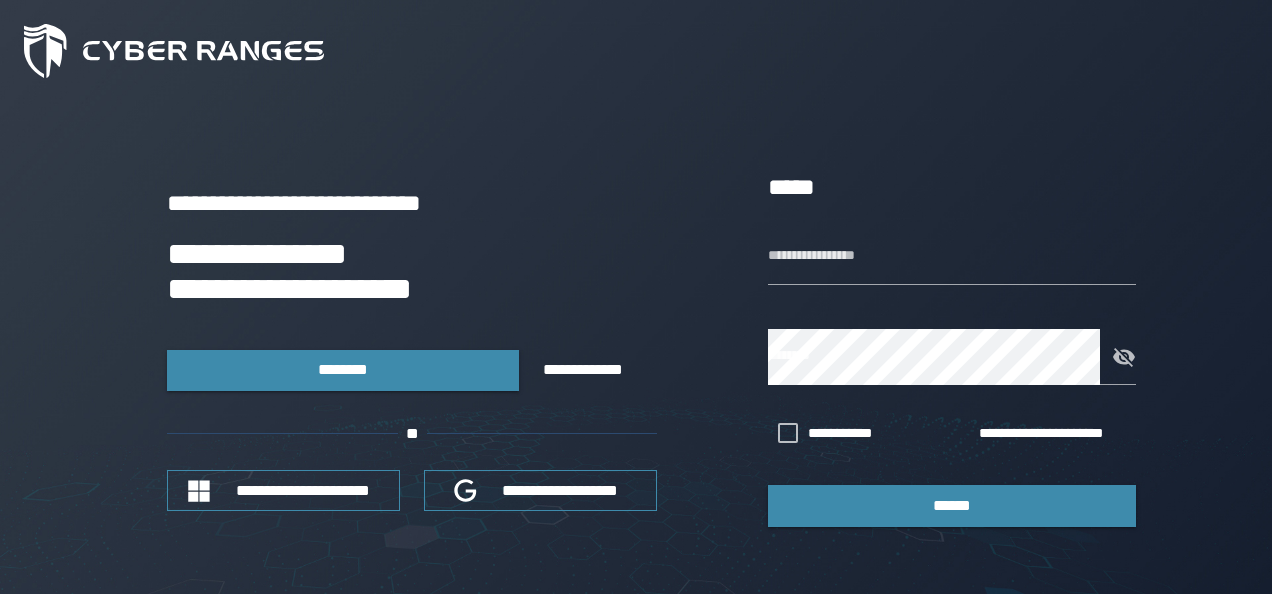 scroll, scrollTop: 0, scrollLeft: 0, axis: both 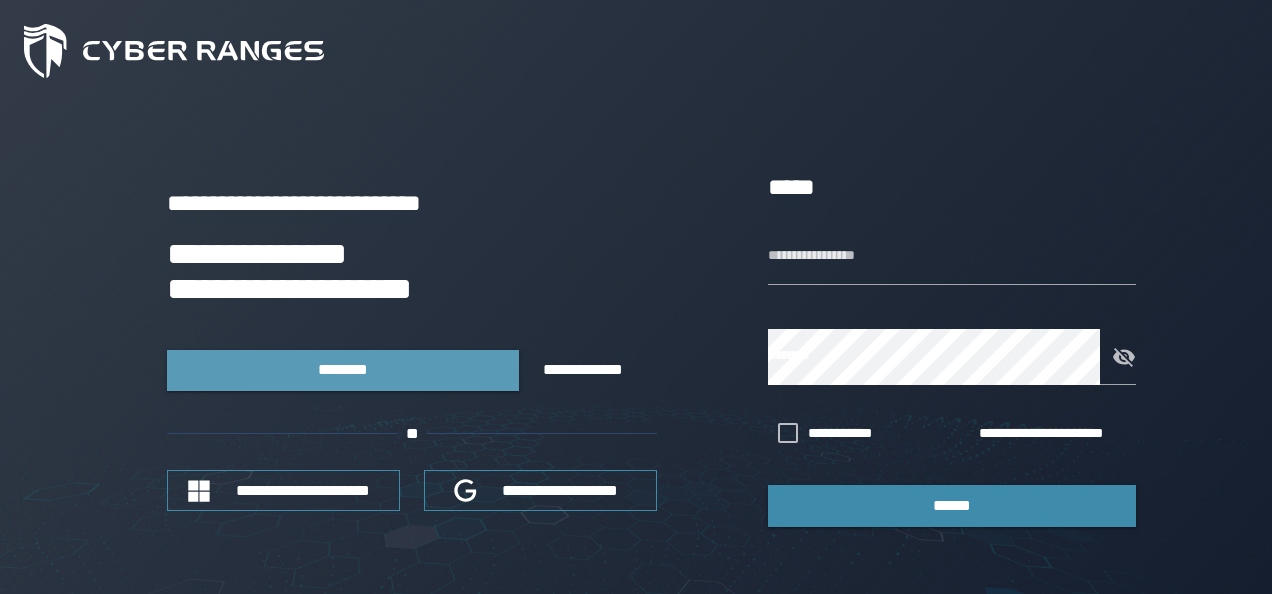 click on "********" at bounding box center (343, 370) 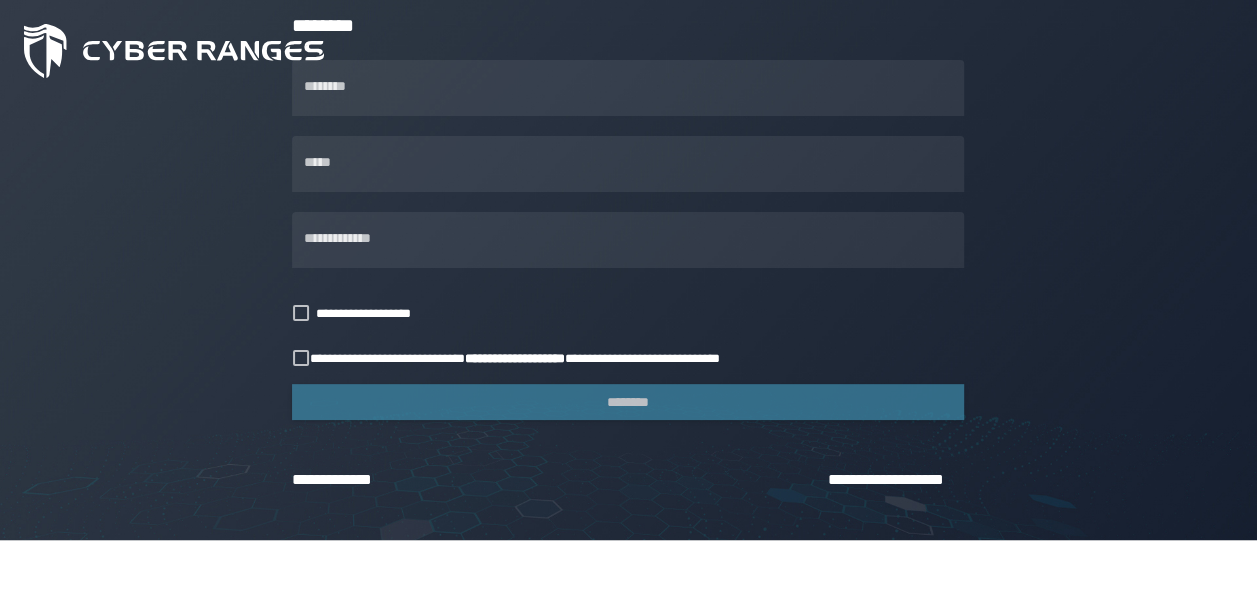 scroll, scrollTop: 0, scrollLeft: 0, axis: both 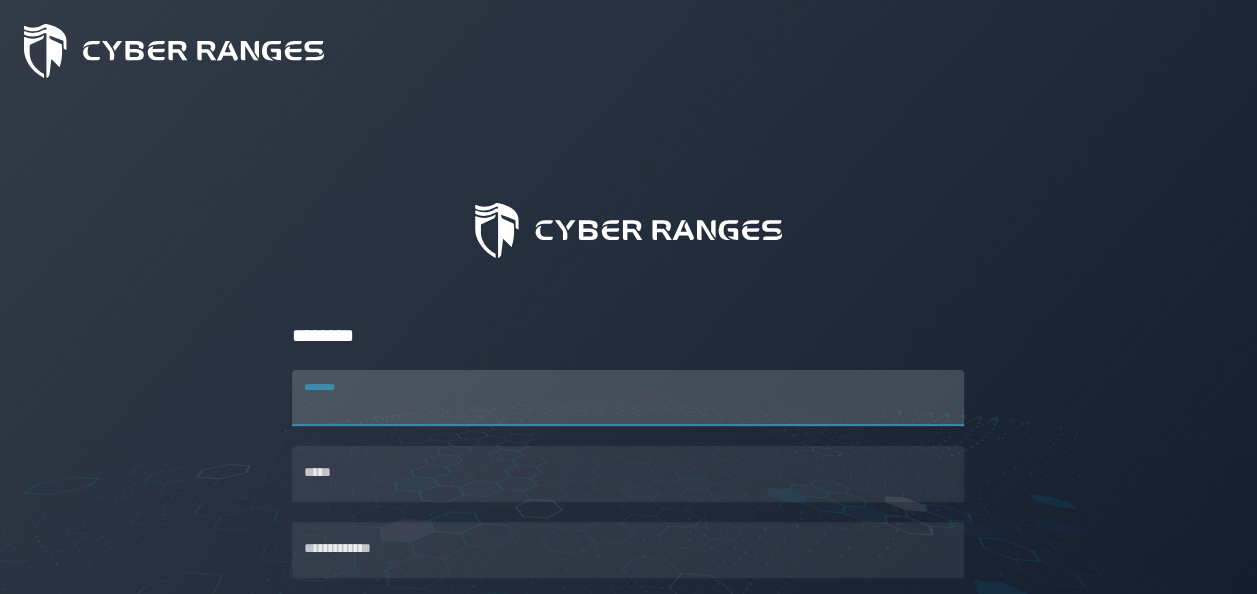 click on "********" at bounding box center [628, 398] 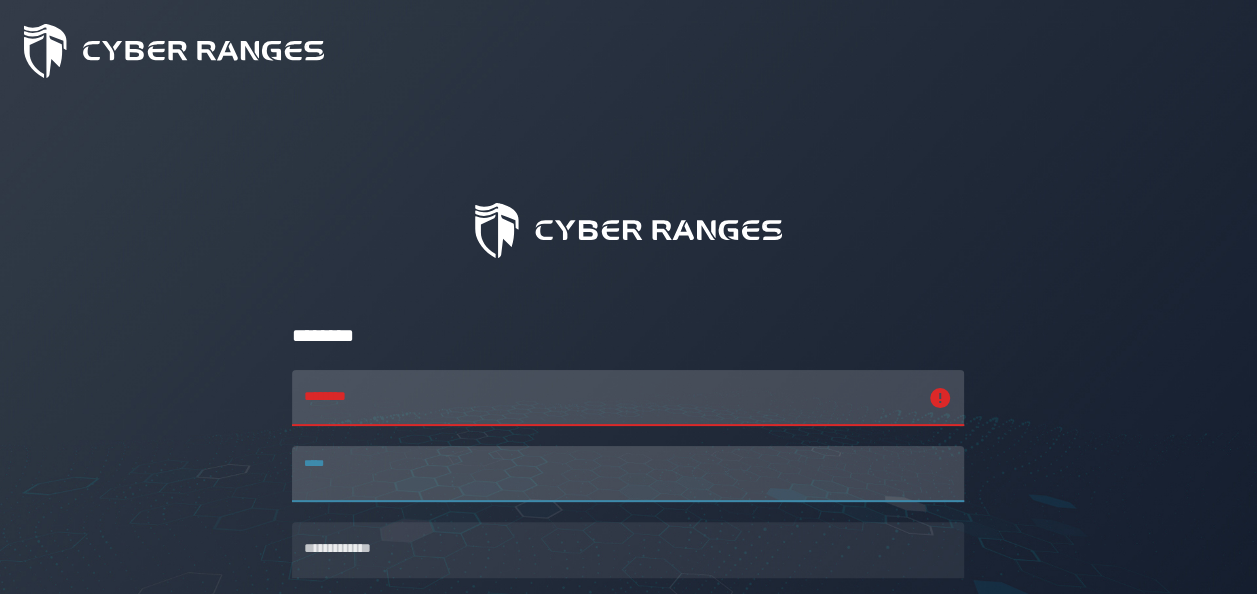 click on "*****" at bounding box center (628, 474) 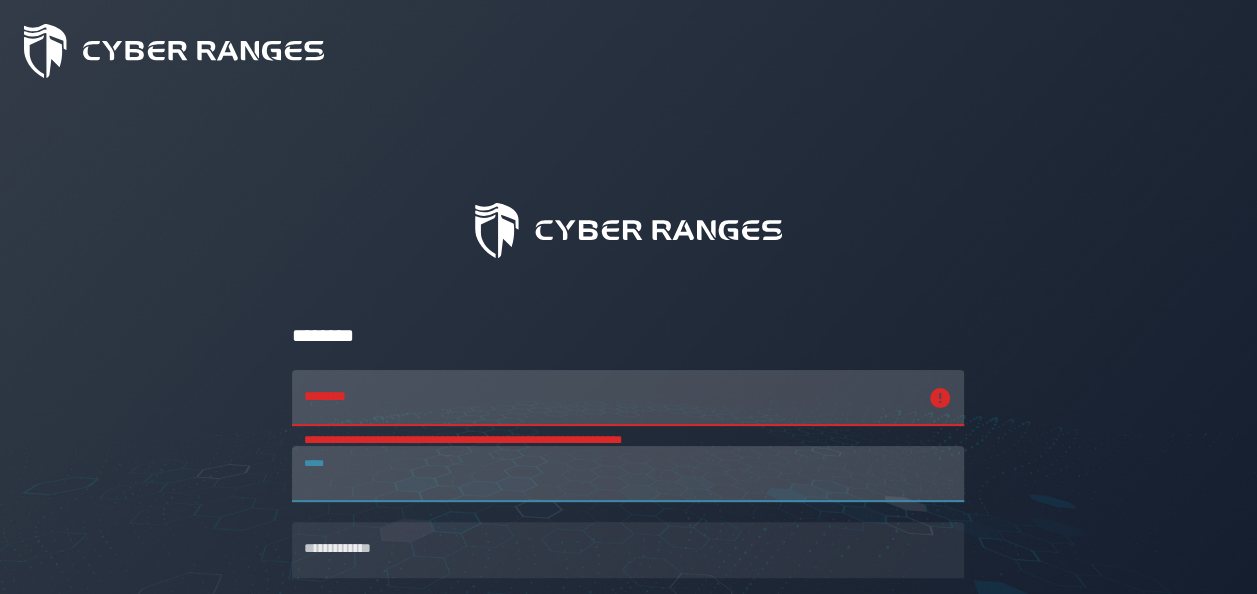 type on "**********" 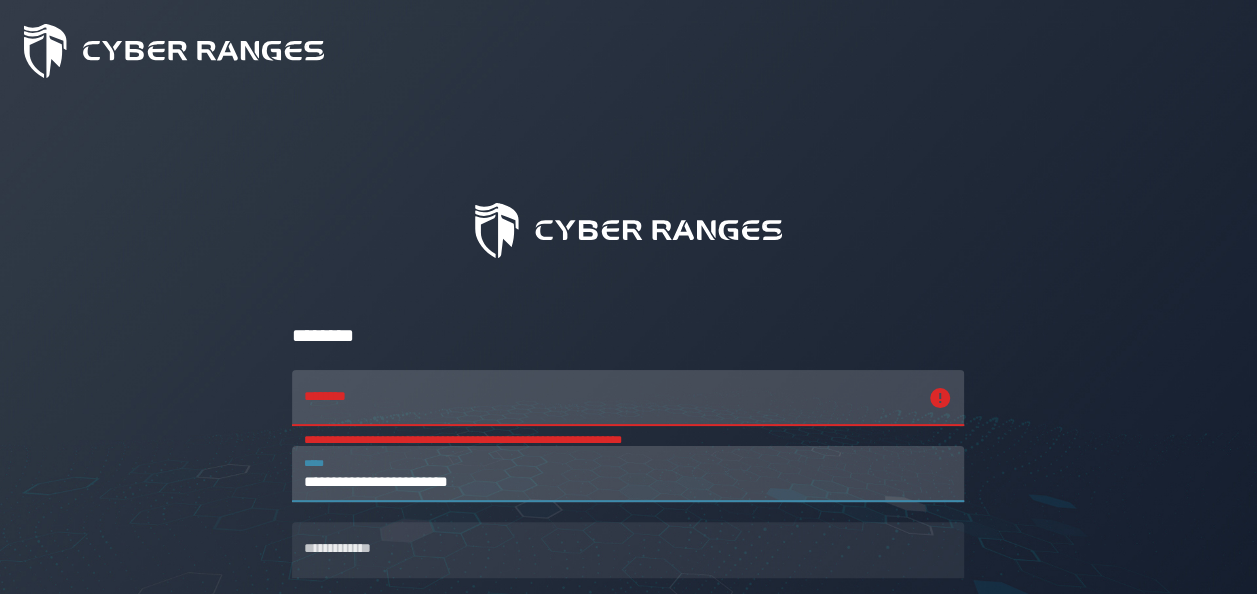 type on "**********" 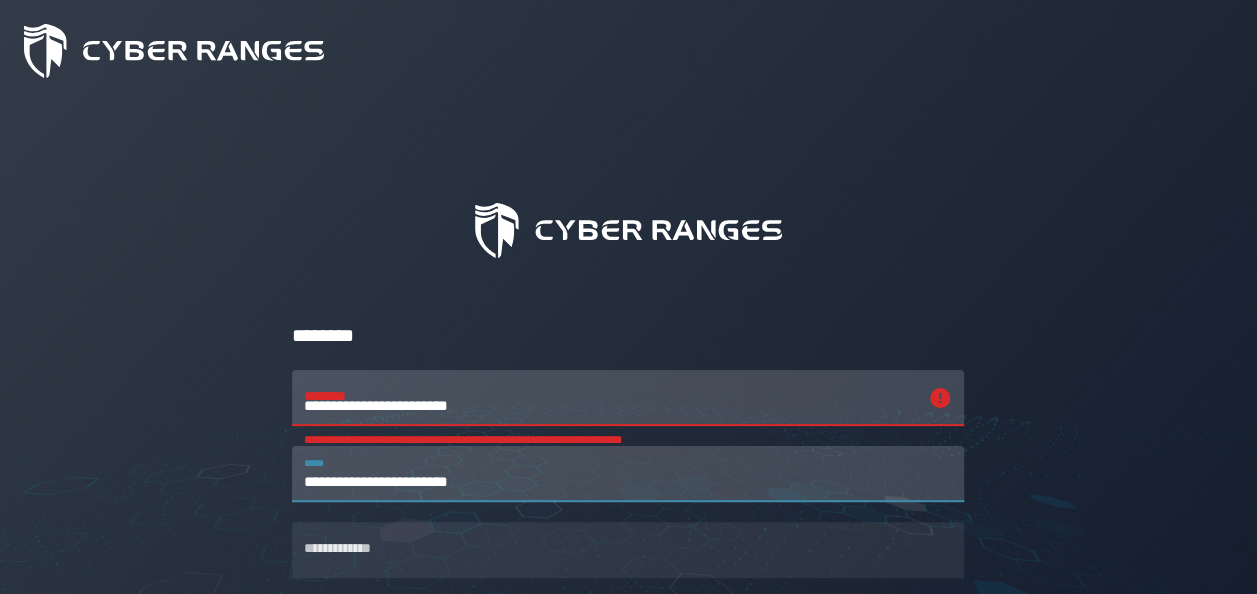 type on "**********" 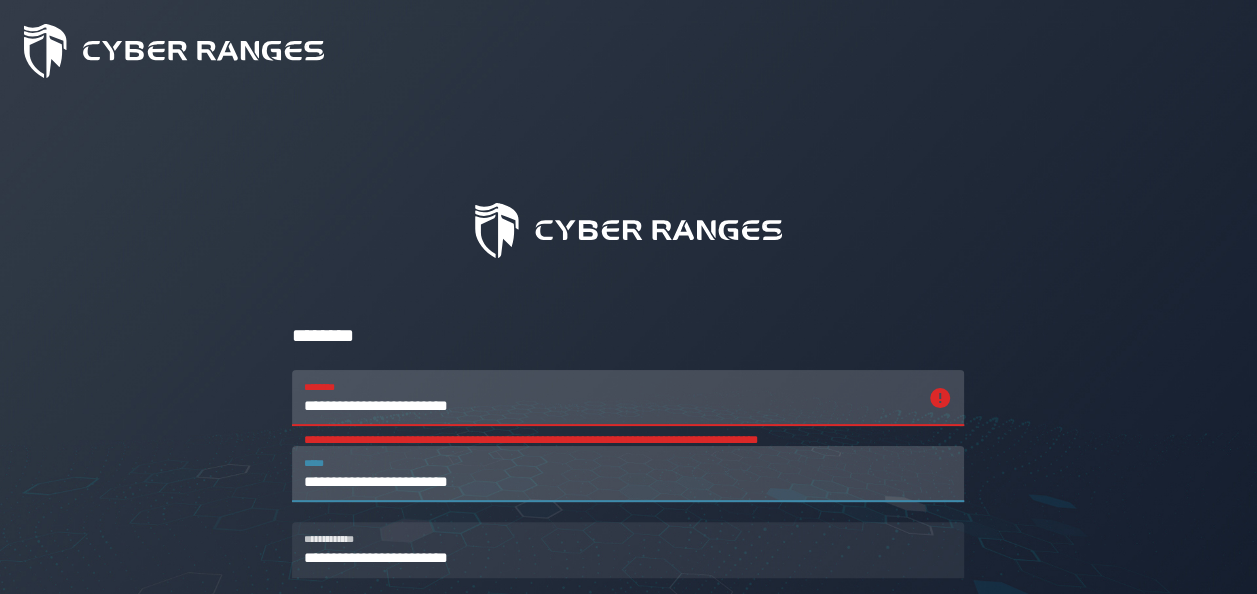 type on "**********" 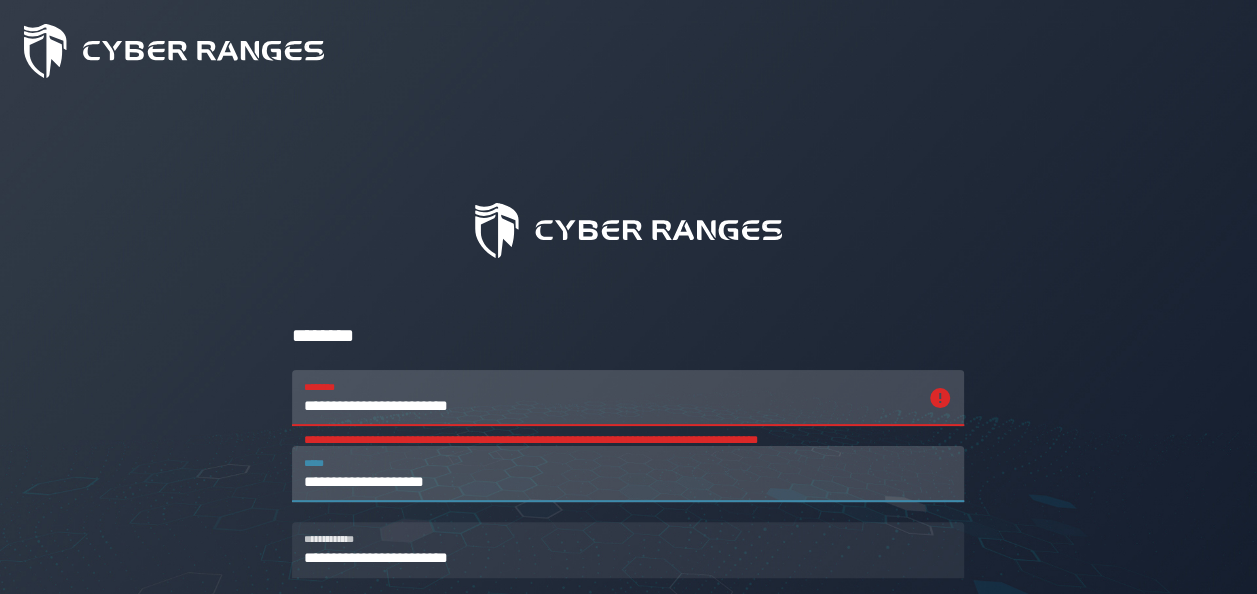 click on "**********" at bounding box center [628, 474] 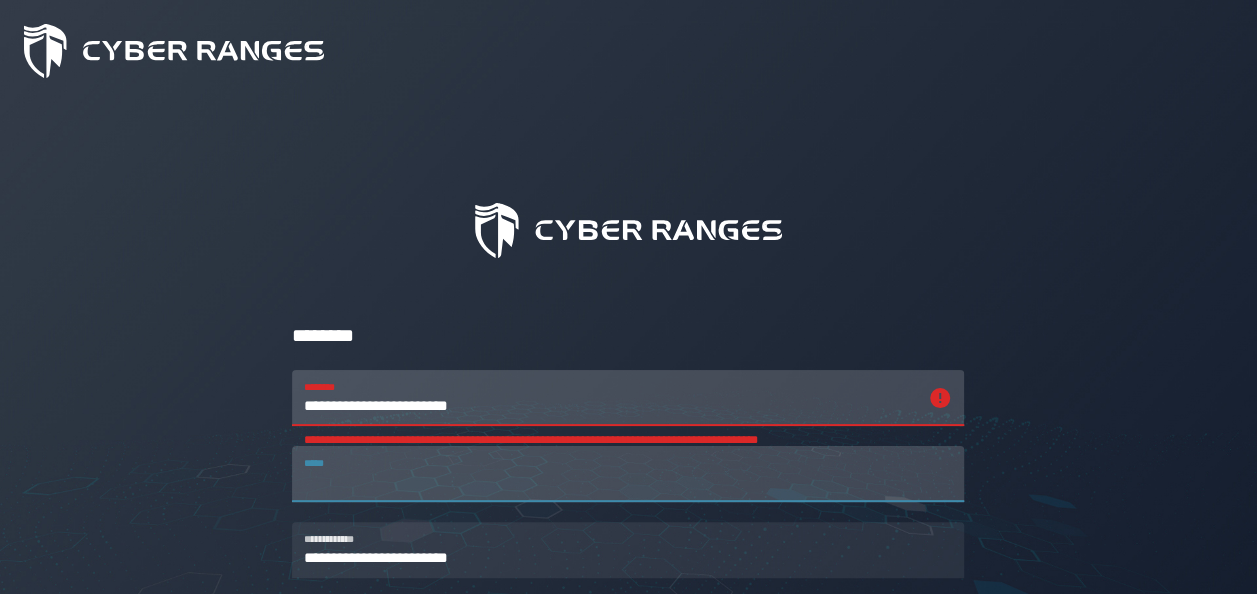 type 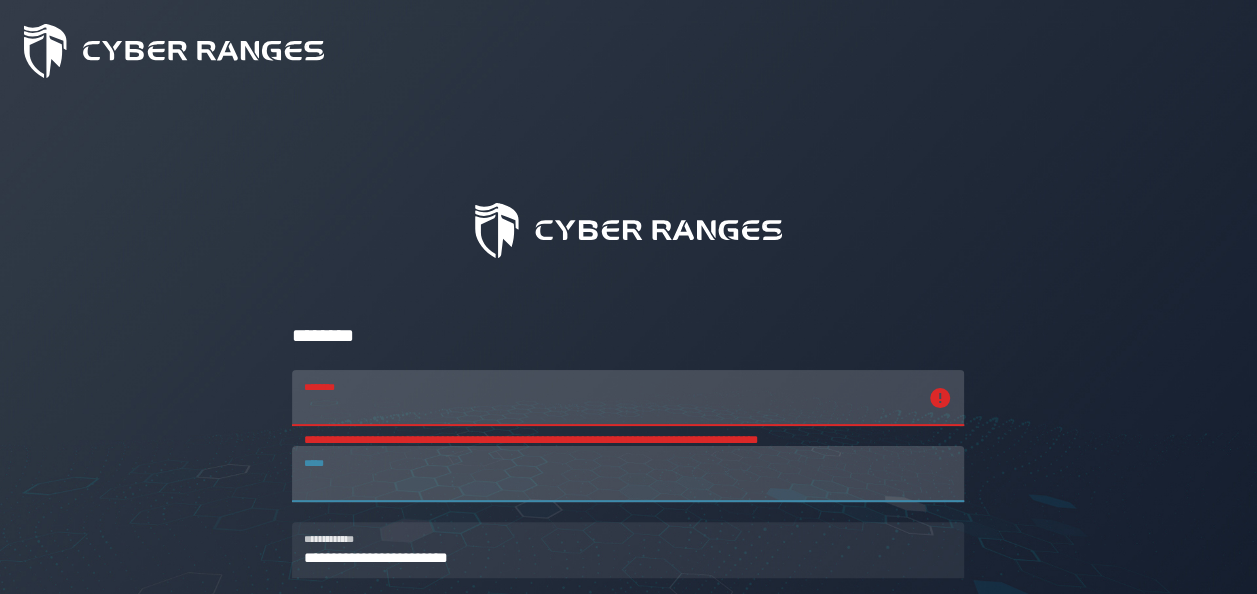 type 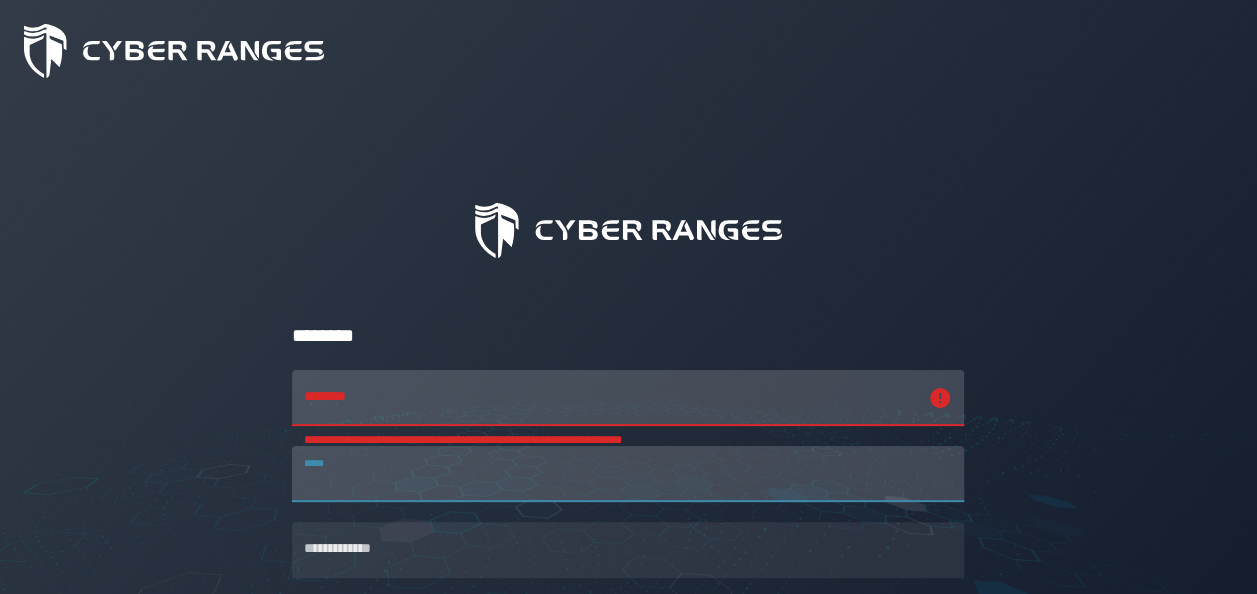 click on "*****" at bounding box center (628, 474) 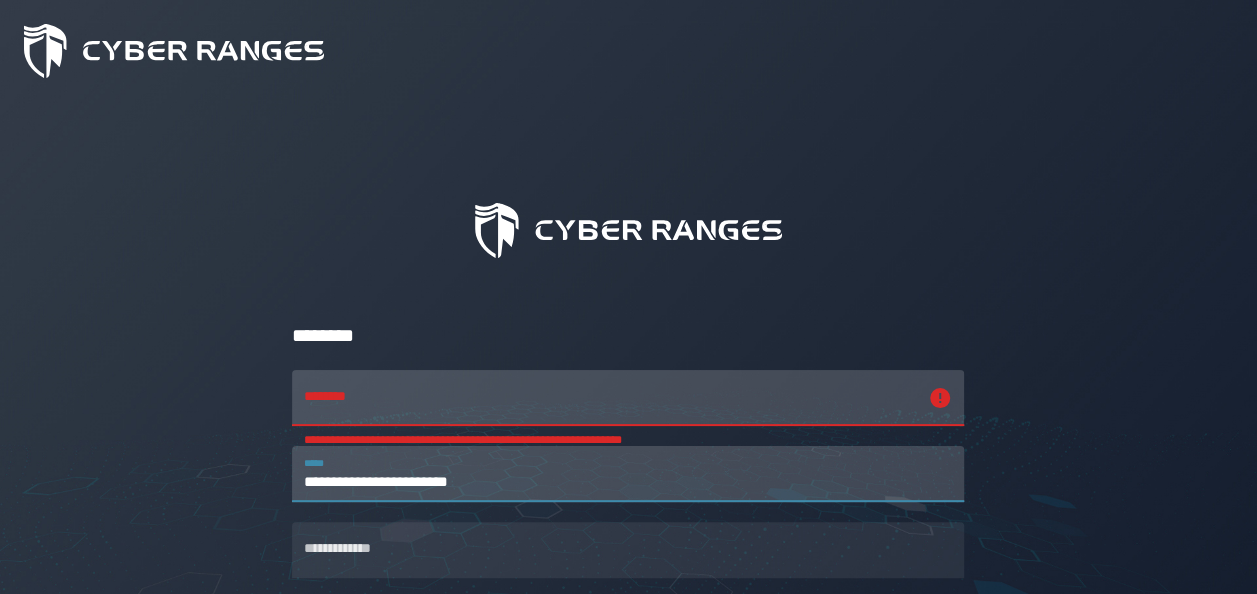 type on "**********" 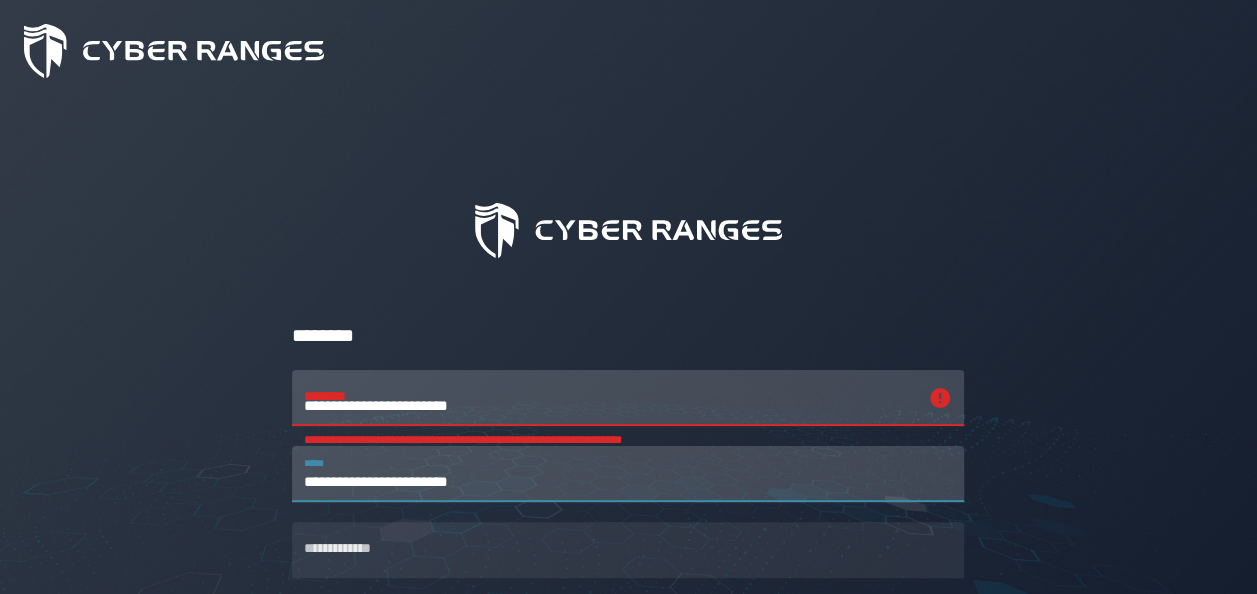 type on "**********" 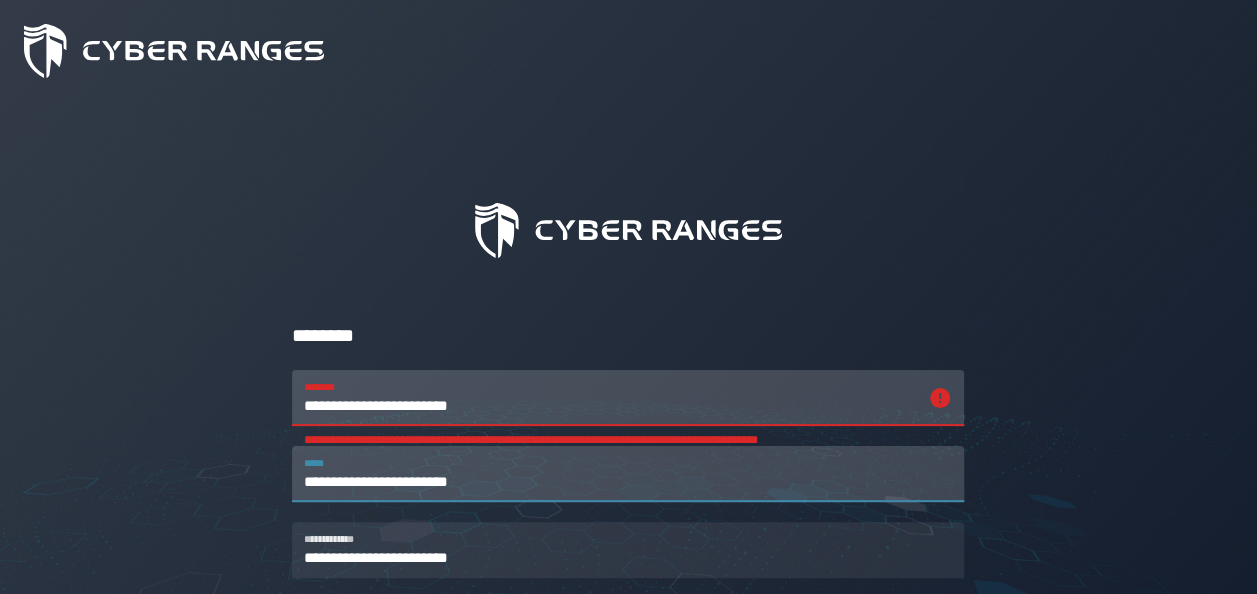 type on "**********" 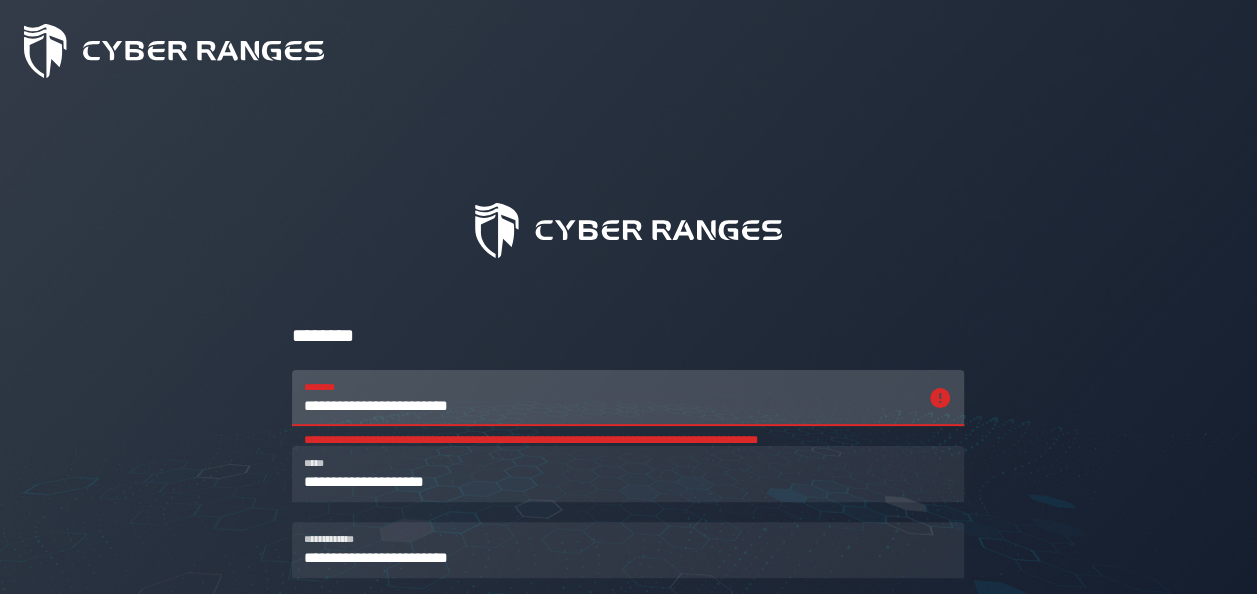 click on "**********" at bounding box center [610, 398] 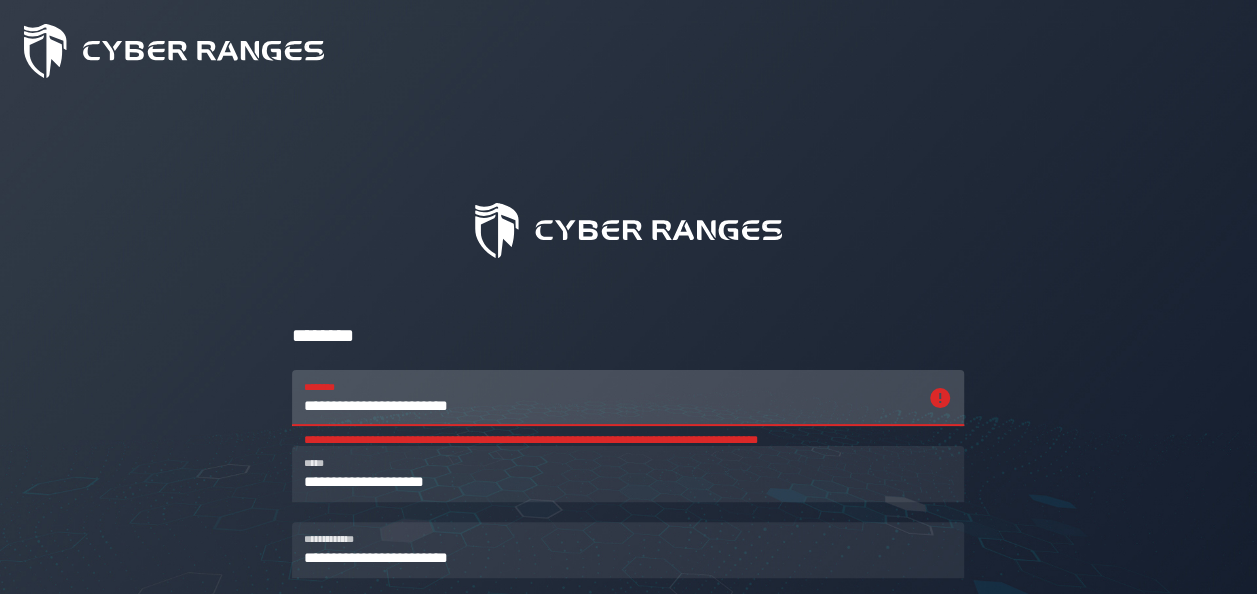 click on "**********" at bounding box center [610, 398] 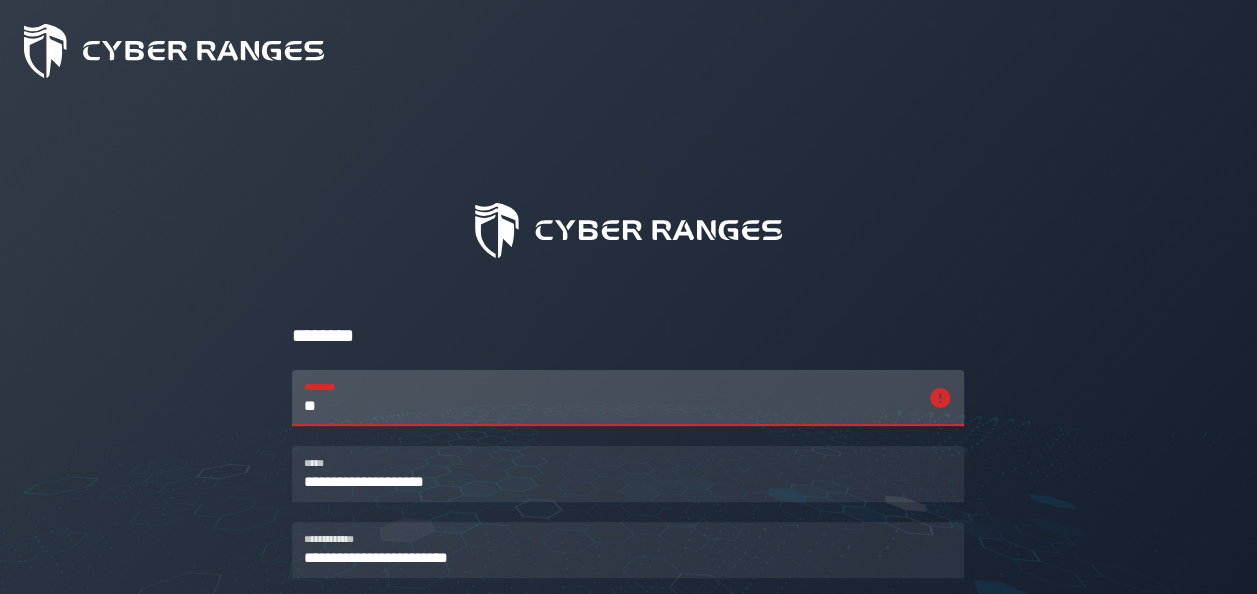 type on "*" 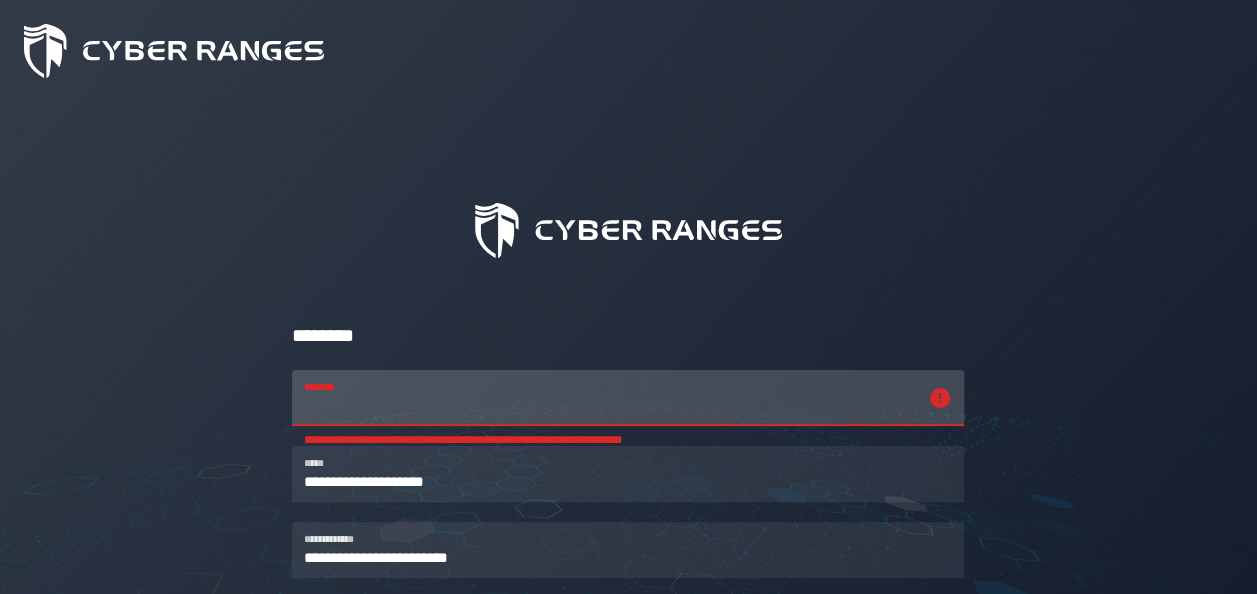 type on "*" 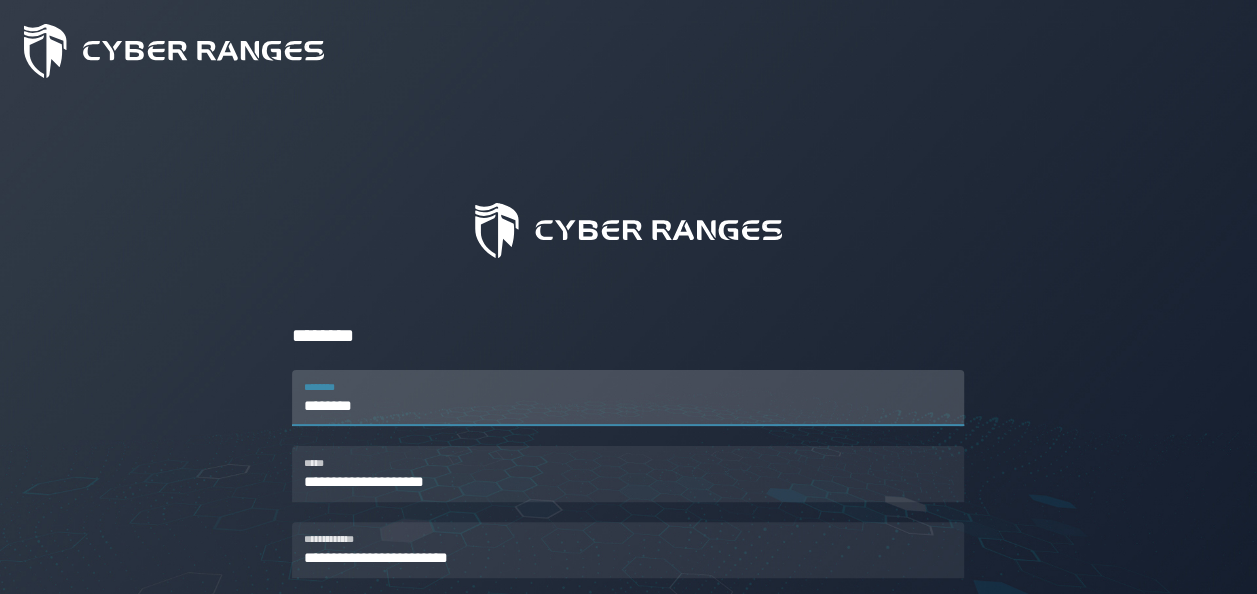 scroll, scrollTop: 310, scrollLeft: 0, axis: vertical 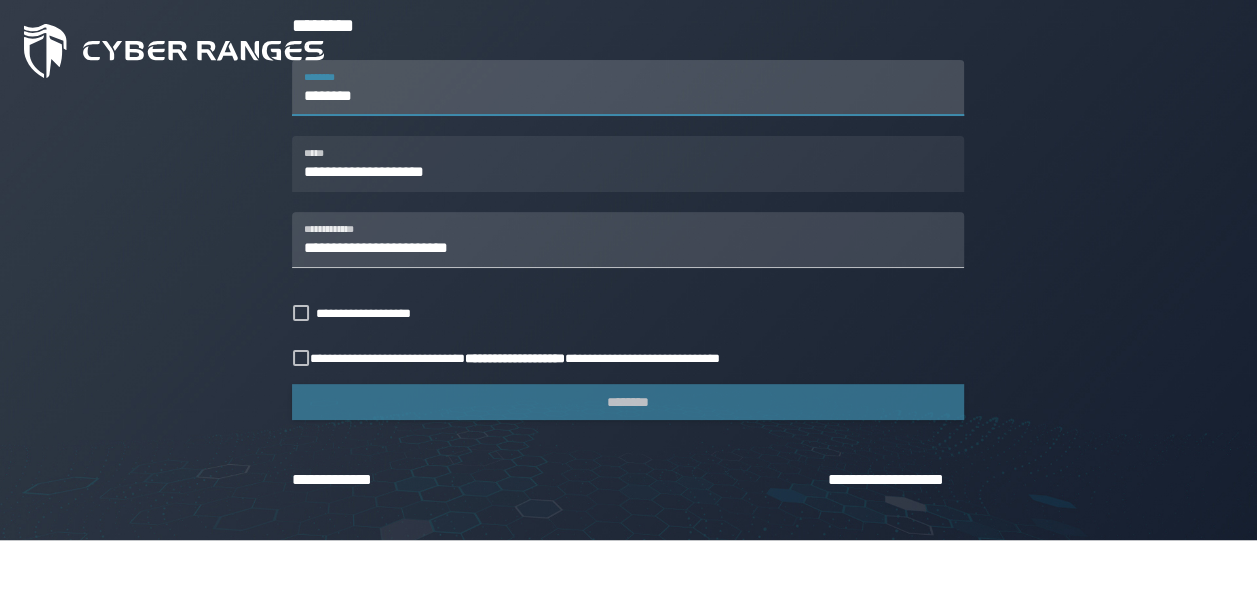 type on "********" 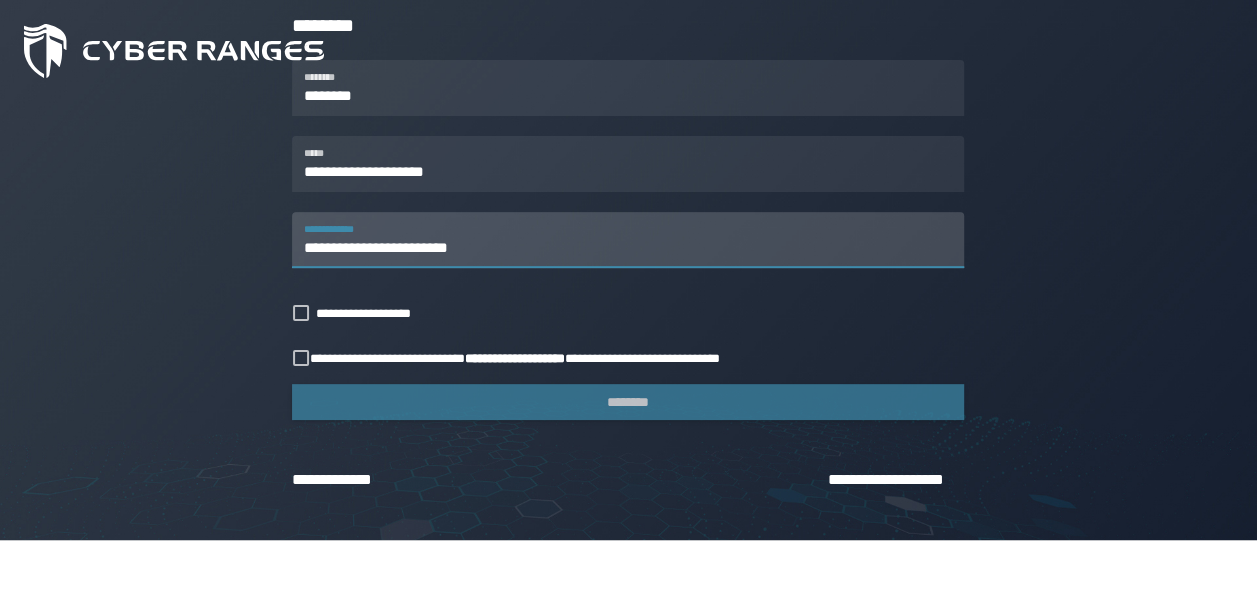click on "**********" at bounding box center [628, 240] 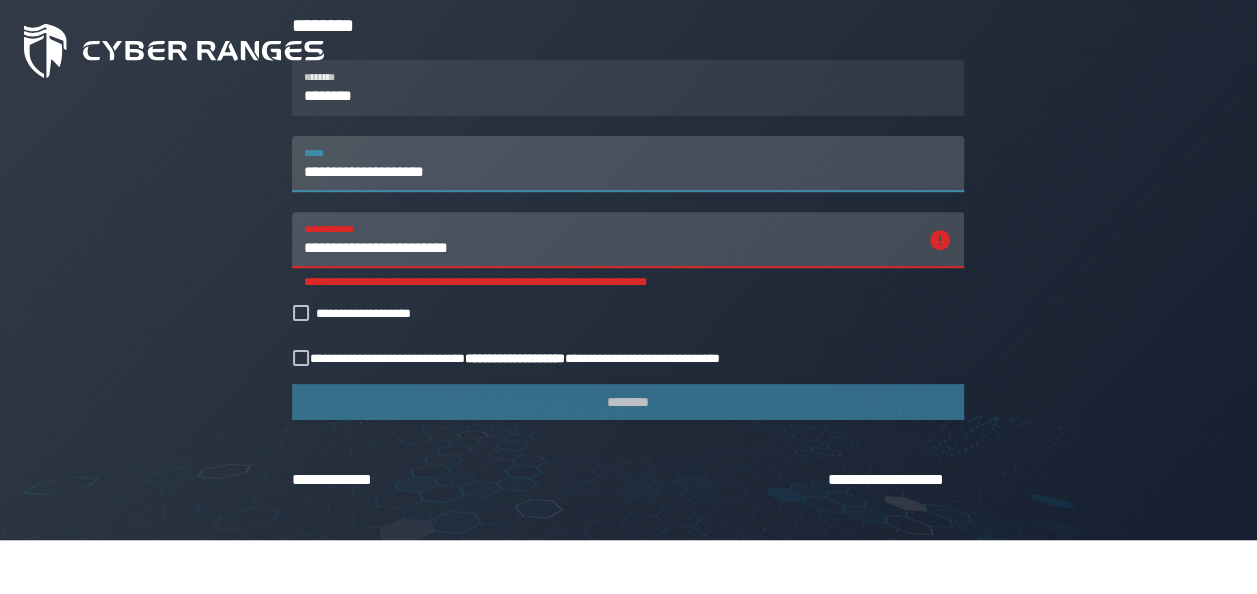 click on "**********" at bounding box center [628, 164] 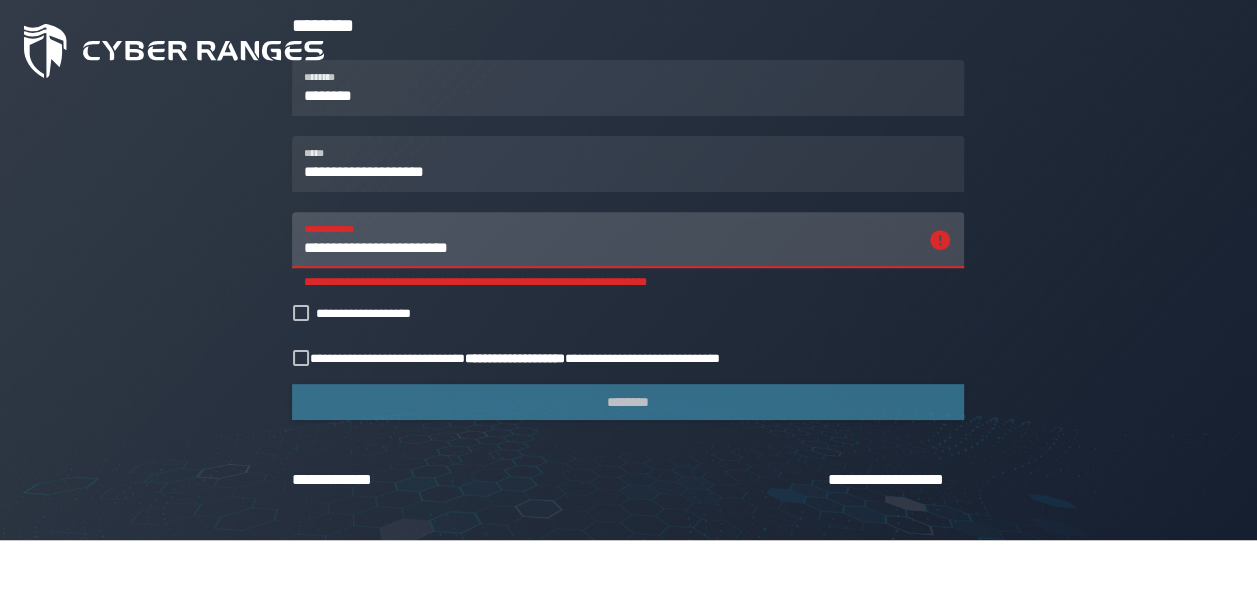 click at bounding box center [628, 202] 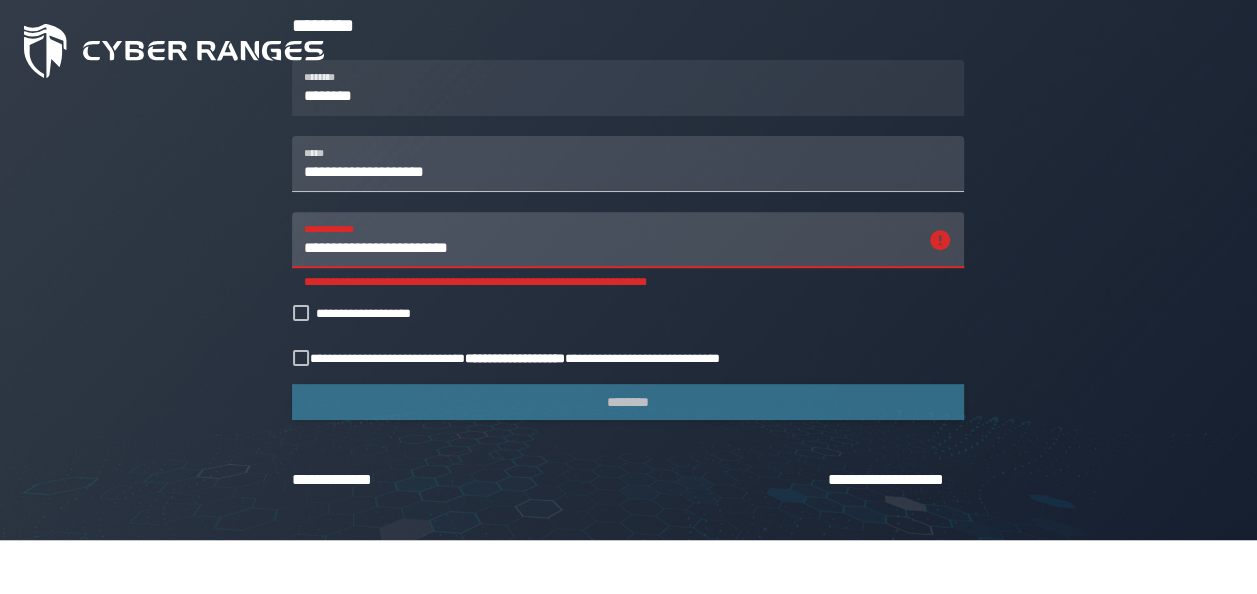 click on "**********" at bounding box center [628, 164] 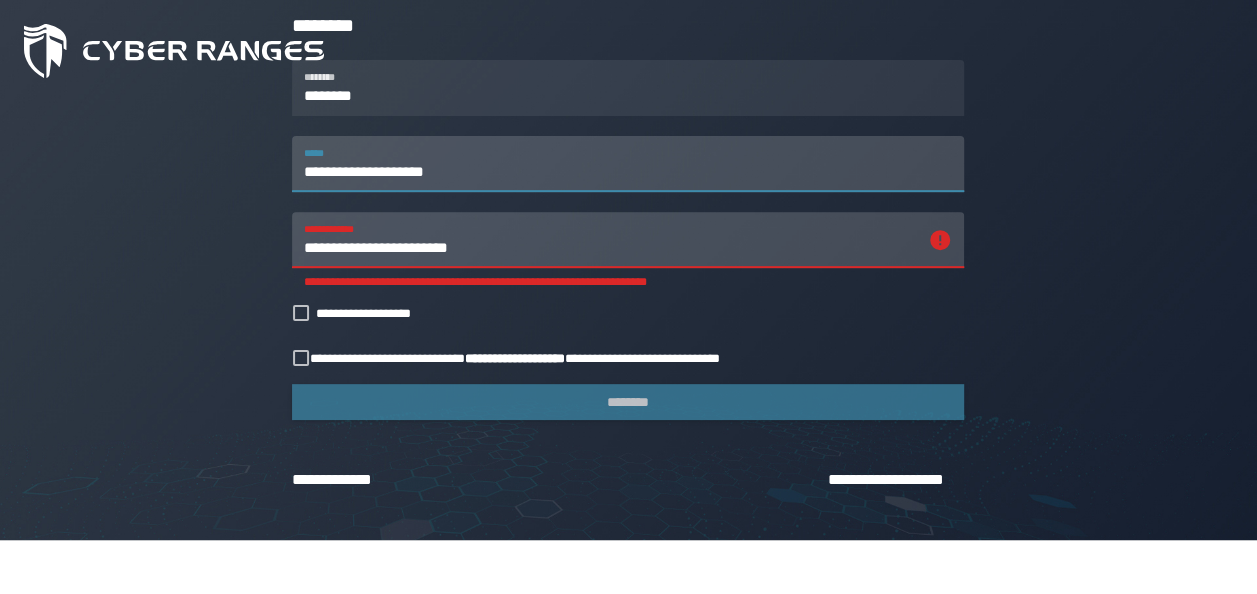 click on "**********" at bounding box center [628, 164] 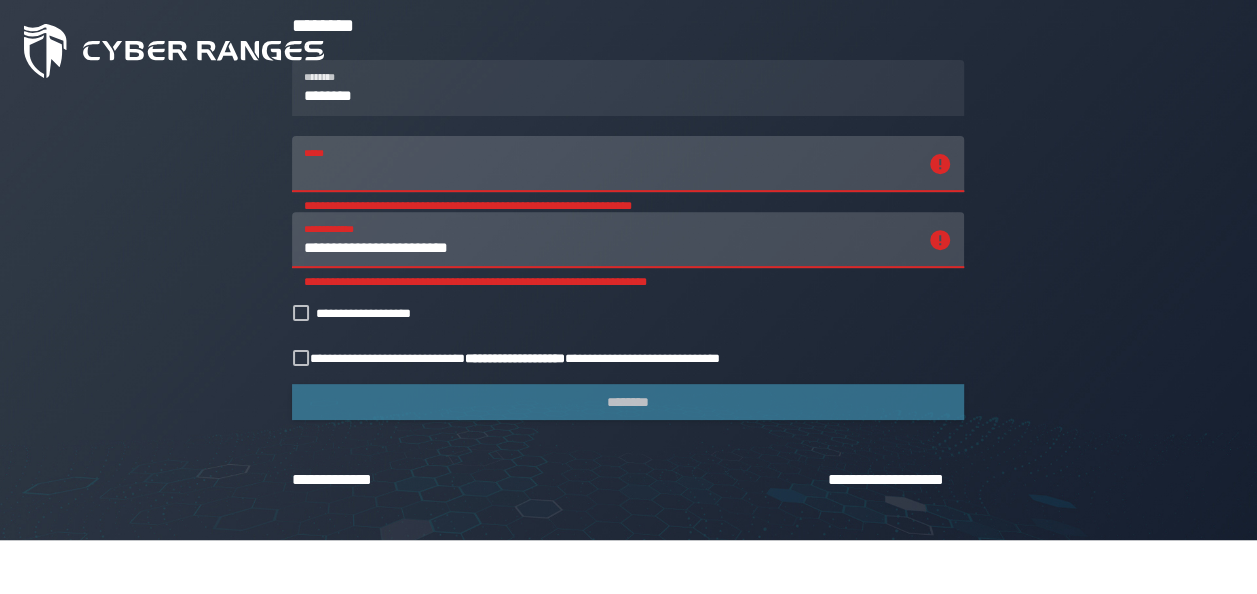 click on "**********" at bounding box center [610, 164] 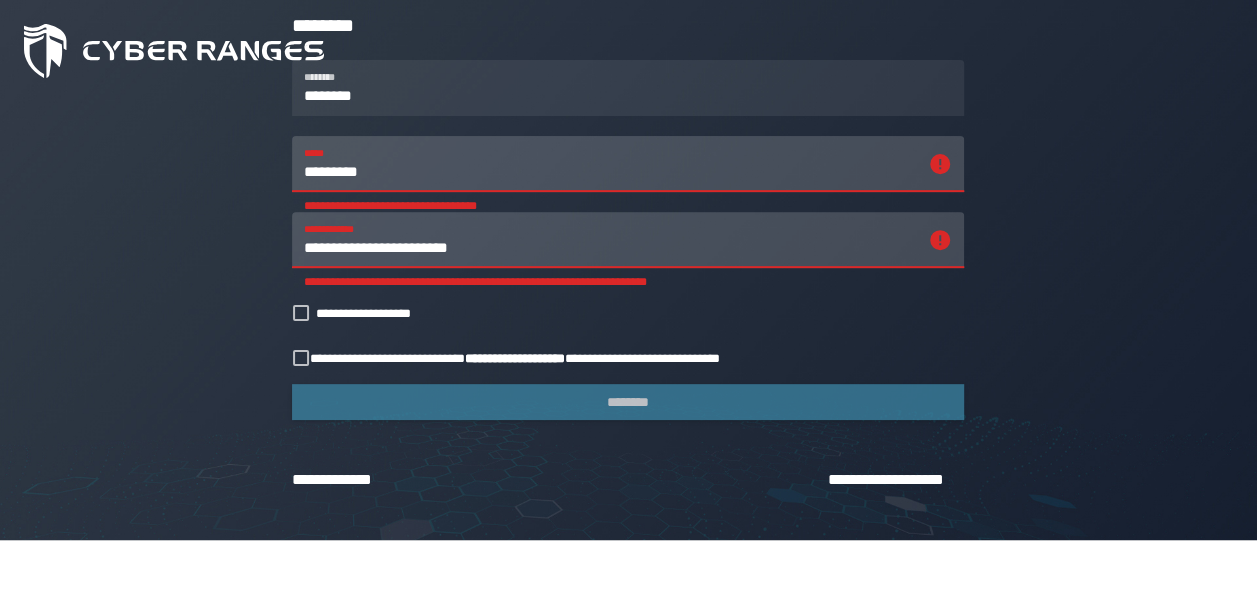 type on "*********" 